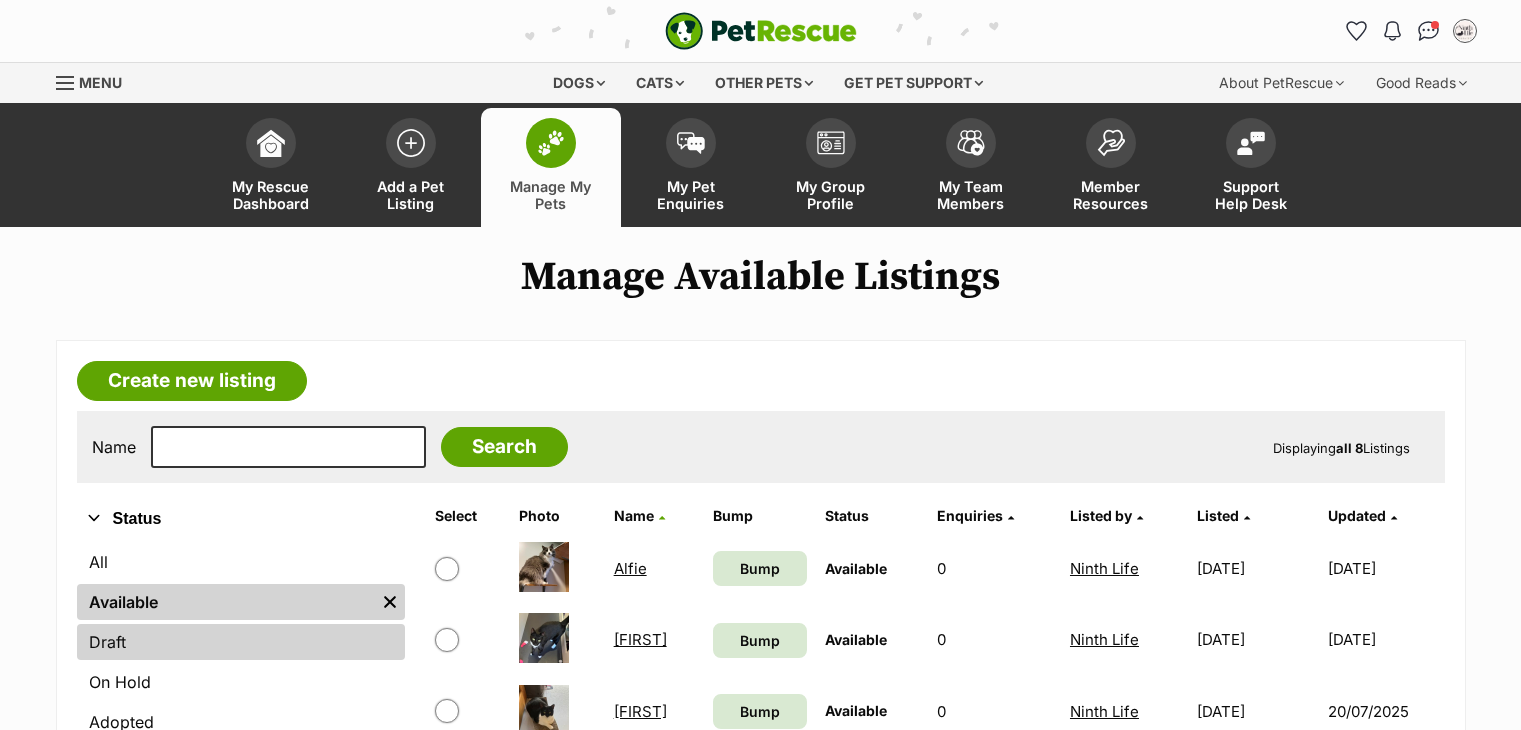 scroll, scrollTop: 0, scrollLeft: 0, axis: both 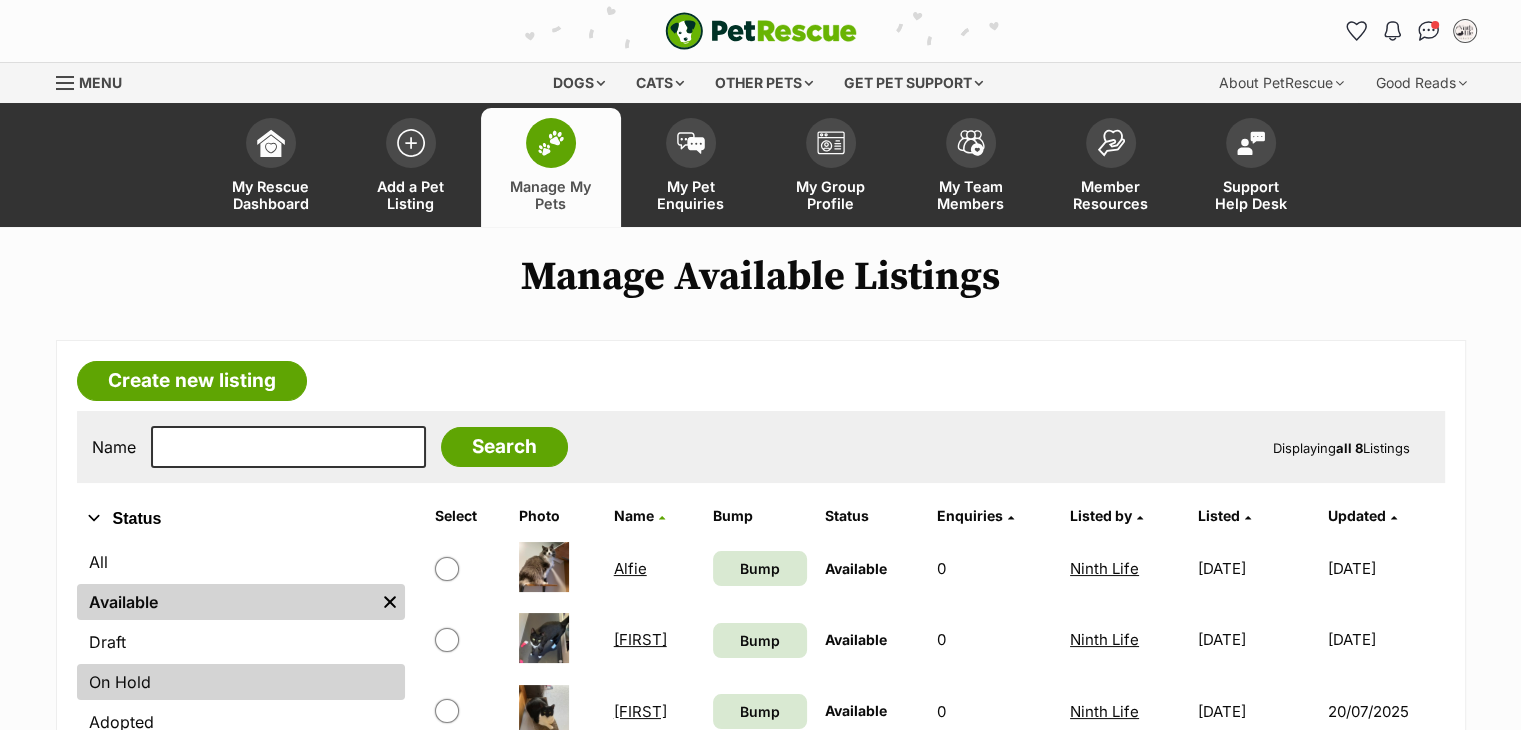 click on "On Hold" at bounding box center [241, 682] 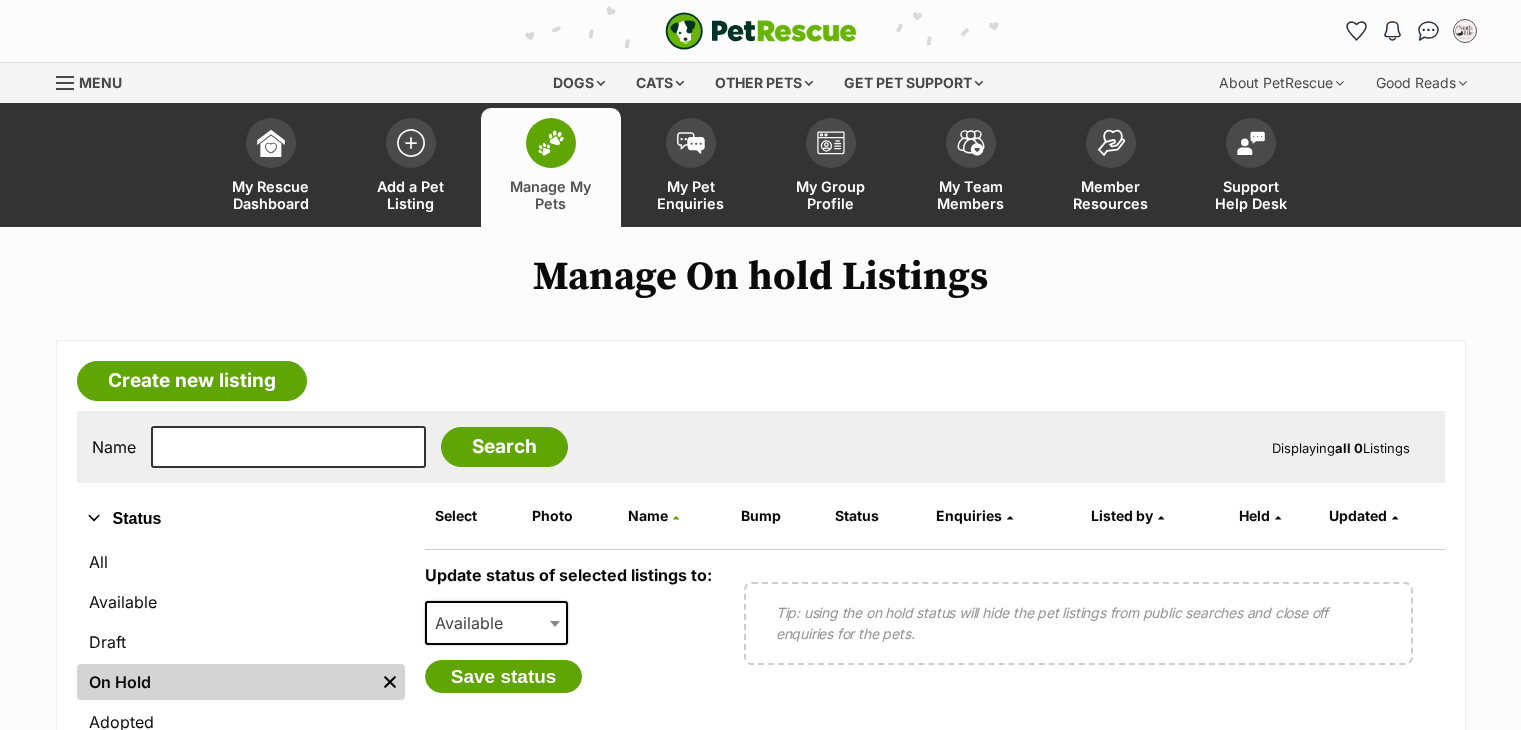 scroll, scrollTop: 0, scrollLeft: 0, axis: both 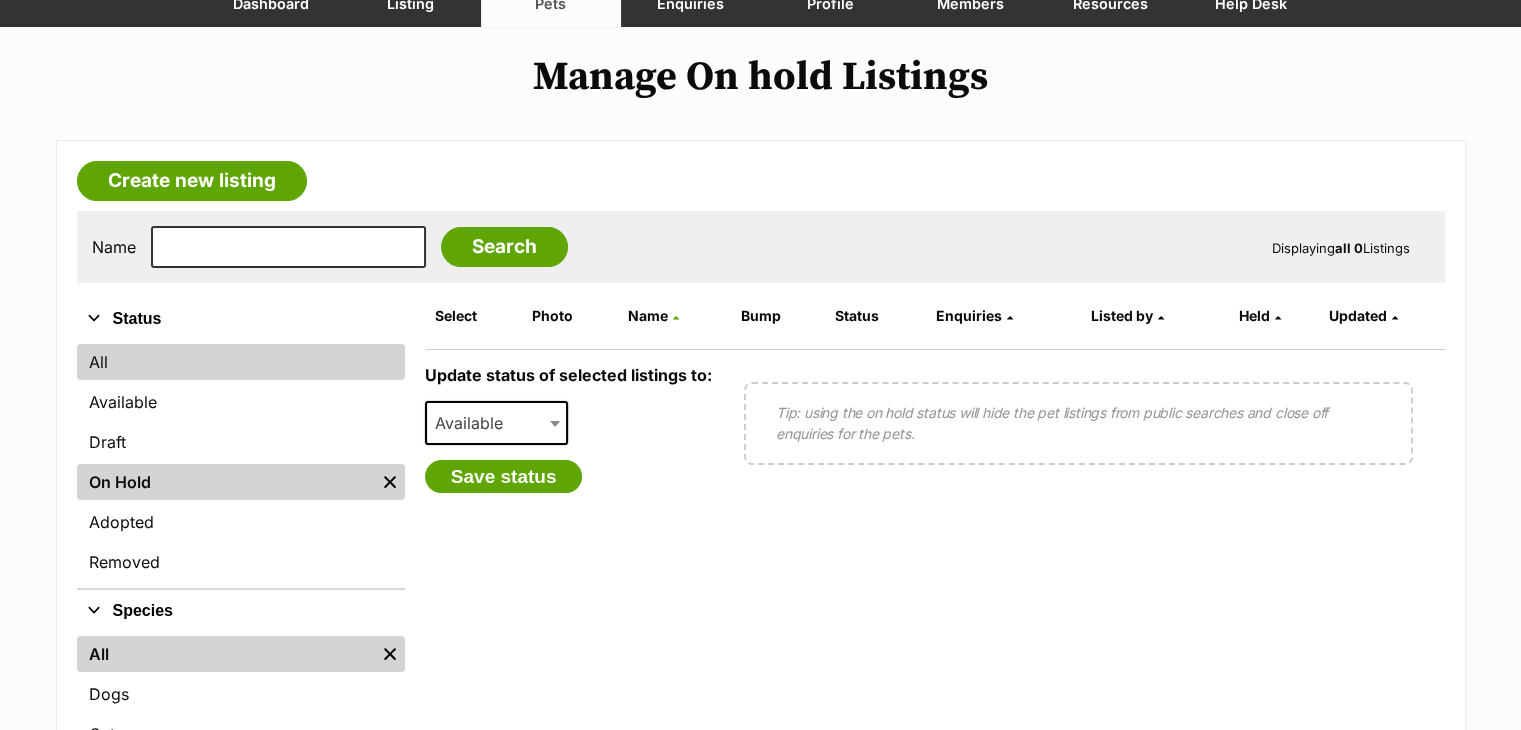 click on "All" at bounding box center (241, 362) 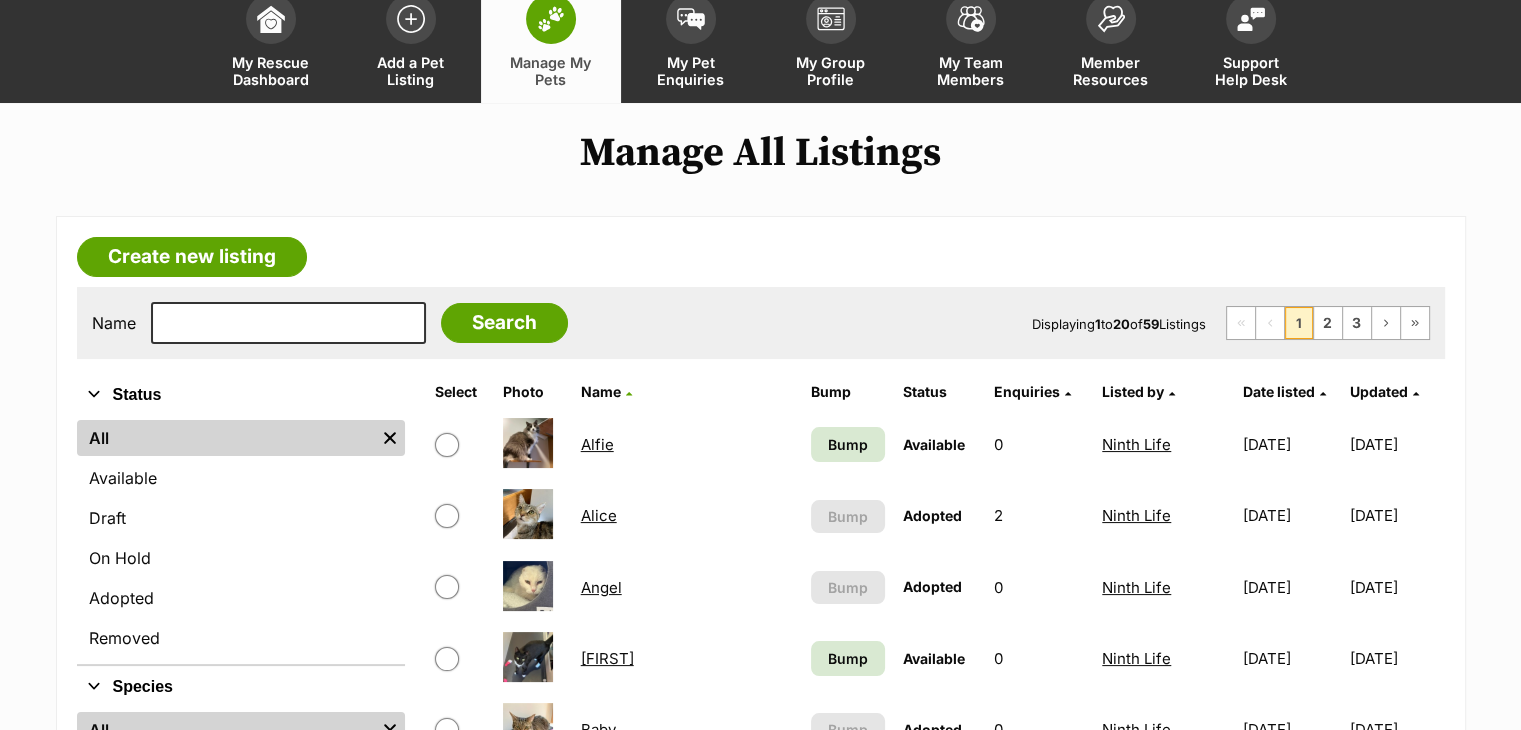 scroll, scrollTop: 0, scrollLeft: 0, axis: both 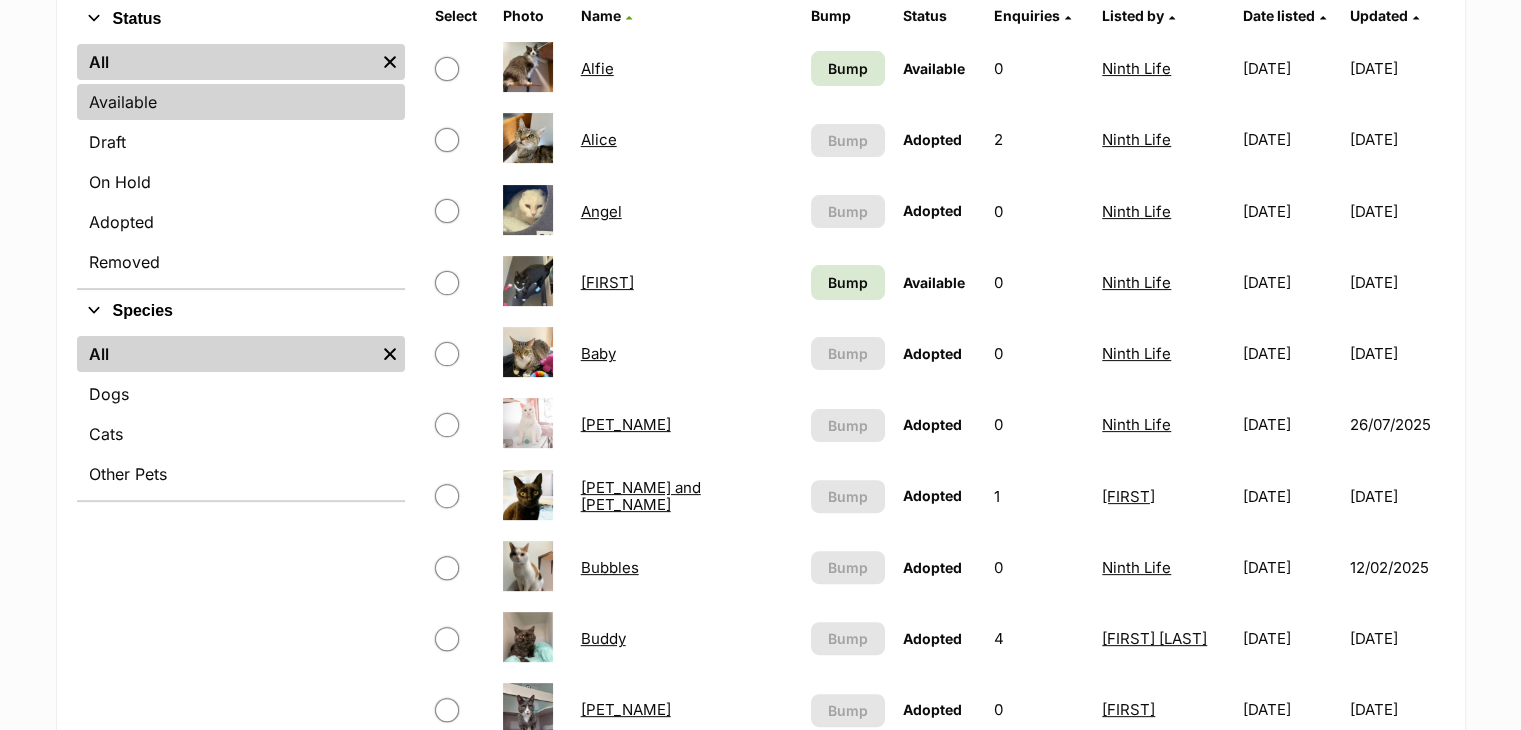 click on "Available" at bounding box center [241, 102] 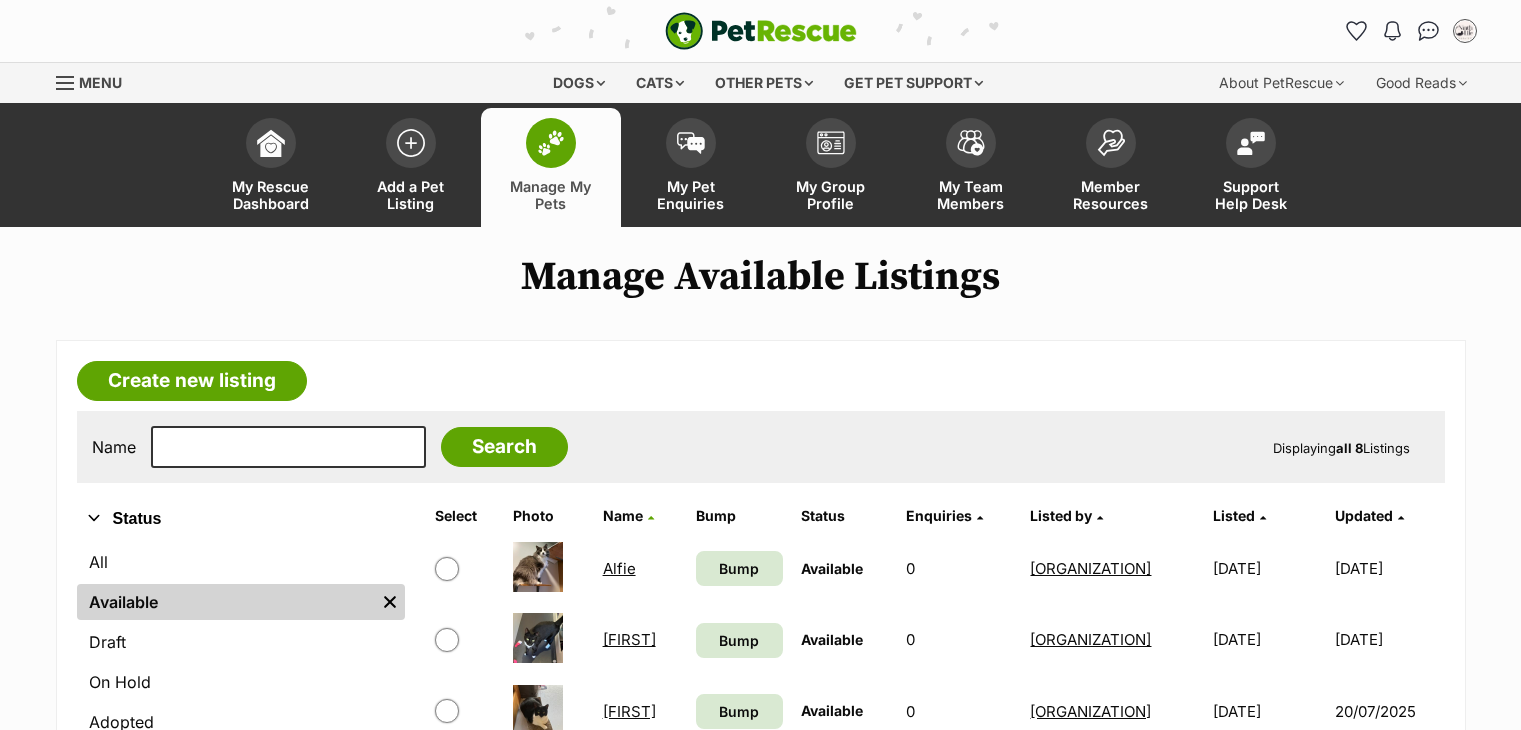 scroll, scrollTop: 0, scrollLeft: 0, axis: both 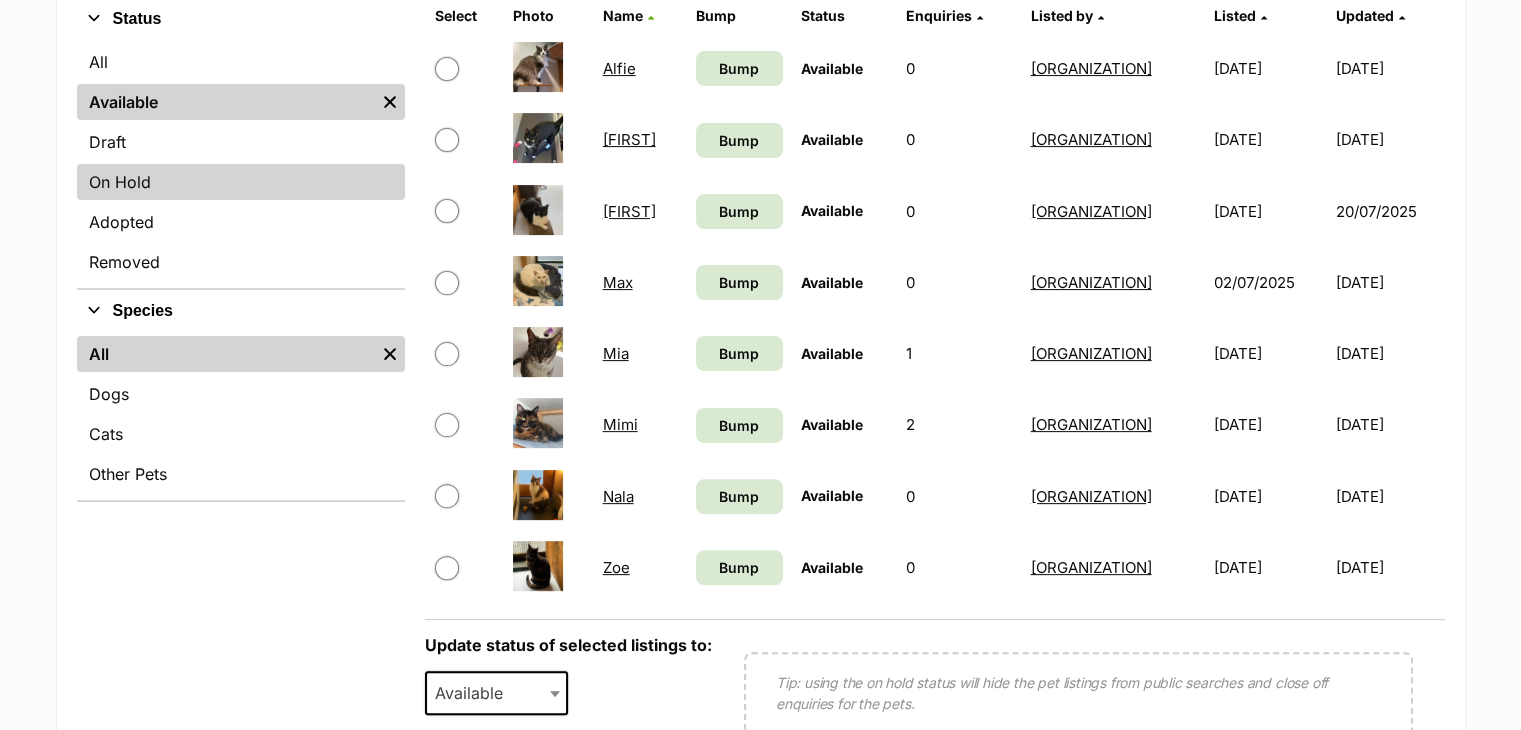 click on "On Hold" at bounding box center (241, 182) 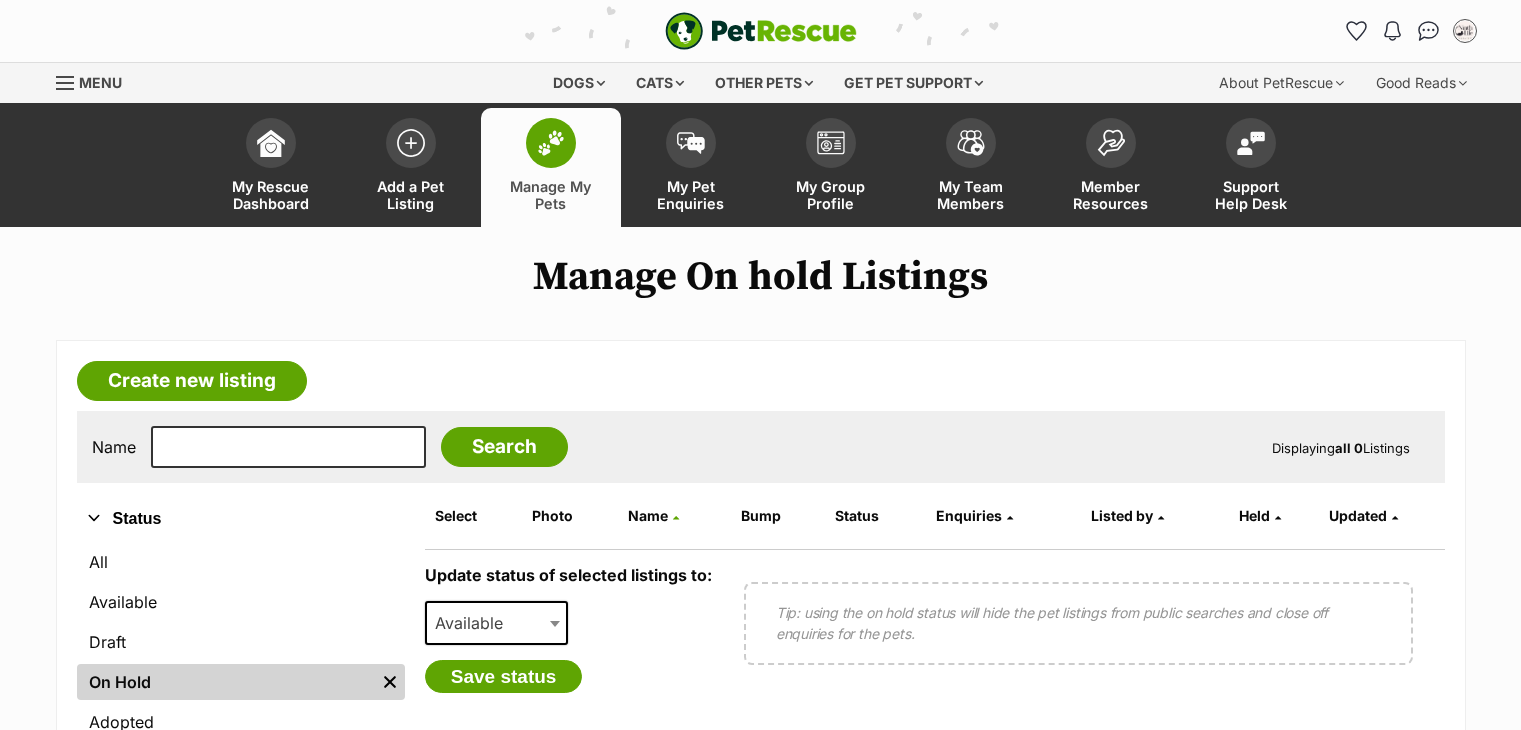 scroll, scrollTop: 0, scrollLeft: 0, axis: both 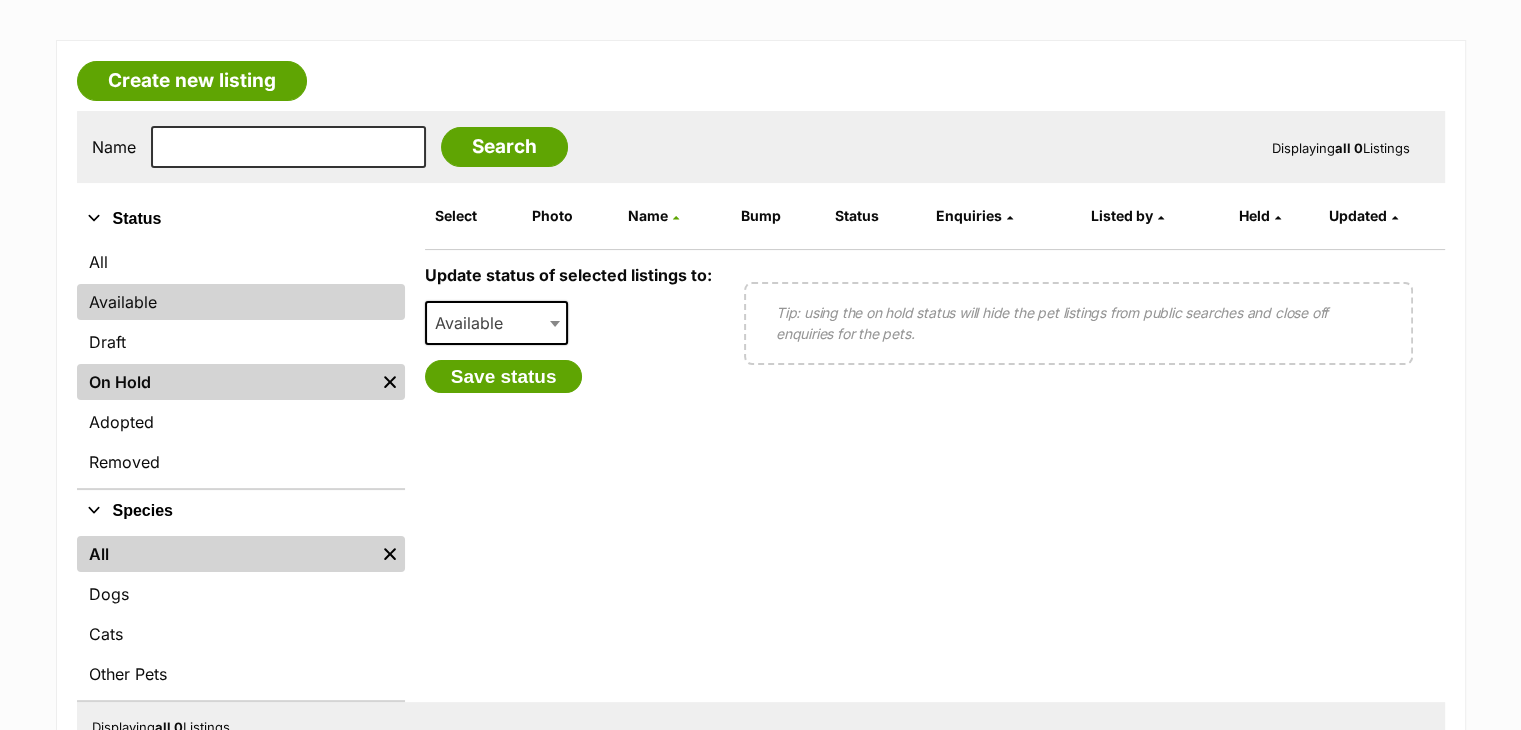 click on "Available" at bounding box center [241, 302] 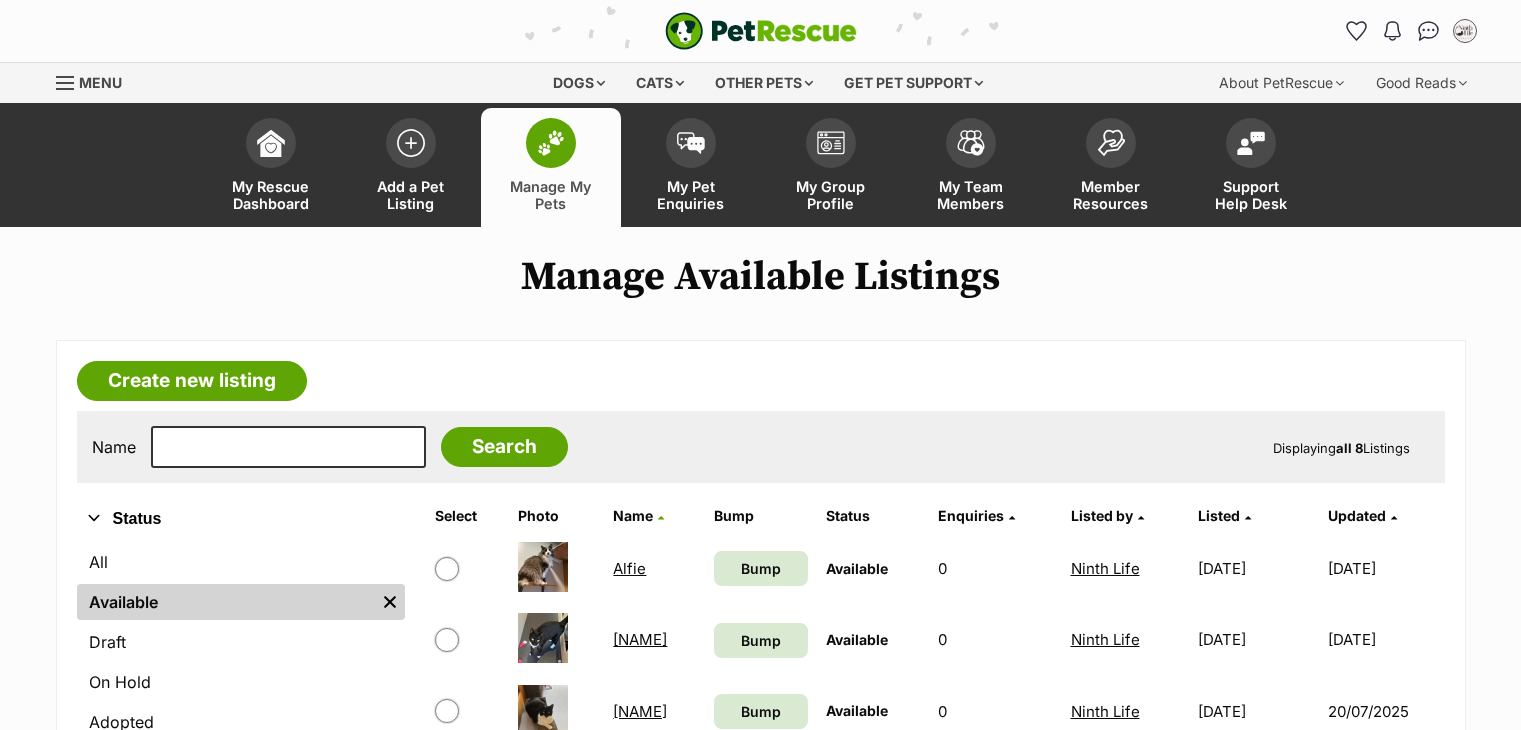 scroll, scrollTop: 0, scrollLeft: 0, axis: both 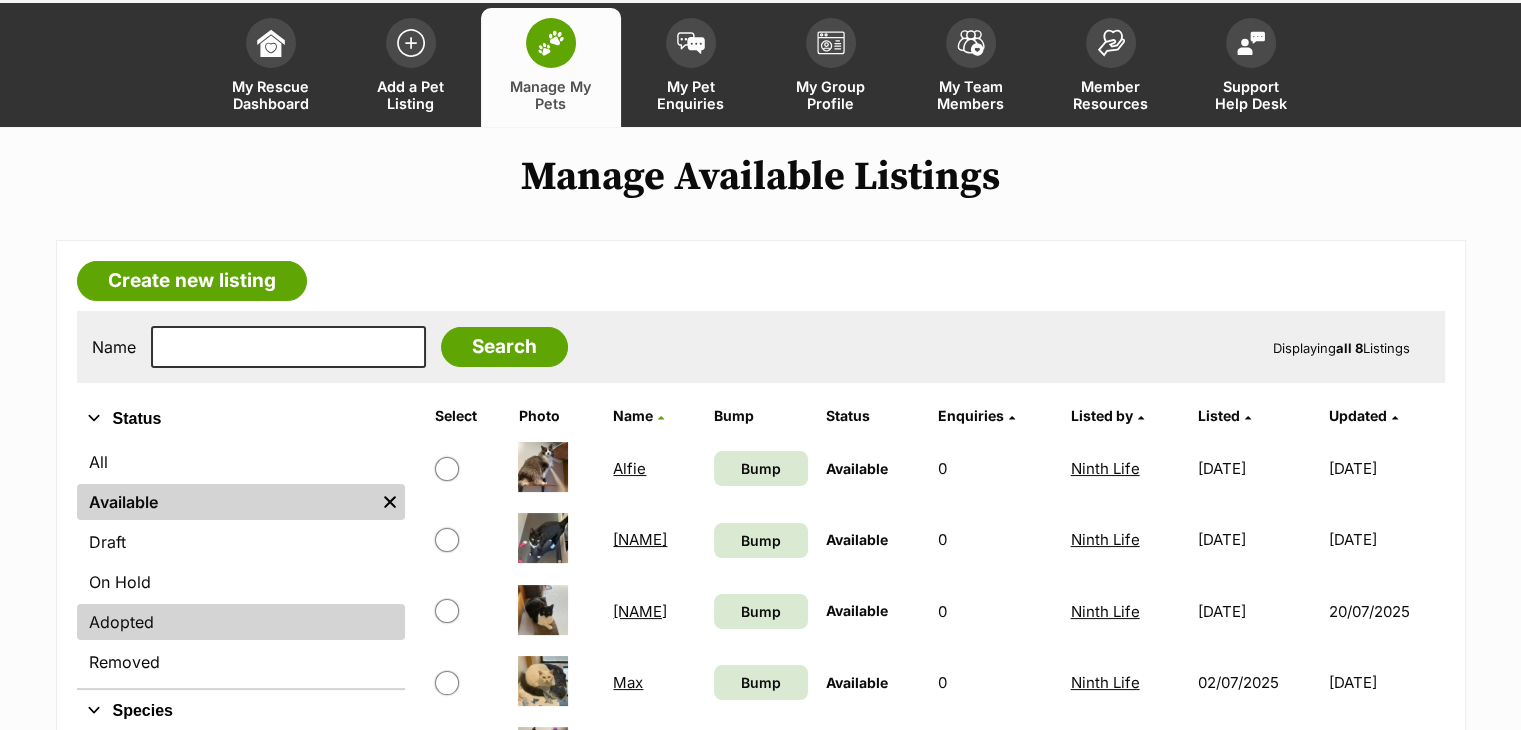 click on "Adopted" at bounding box center (241, 622) 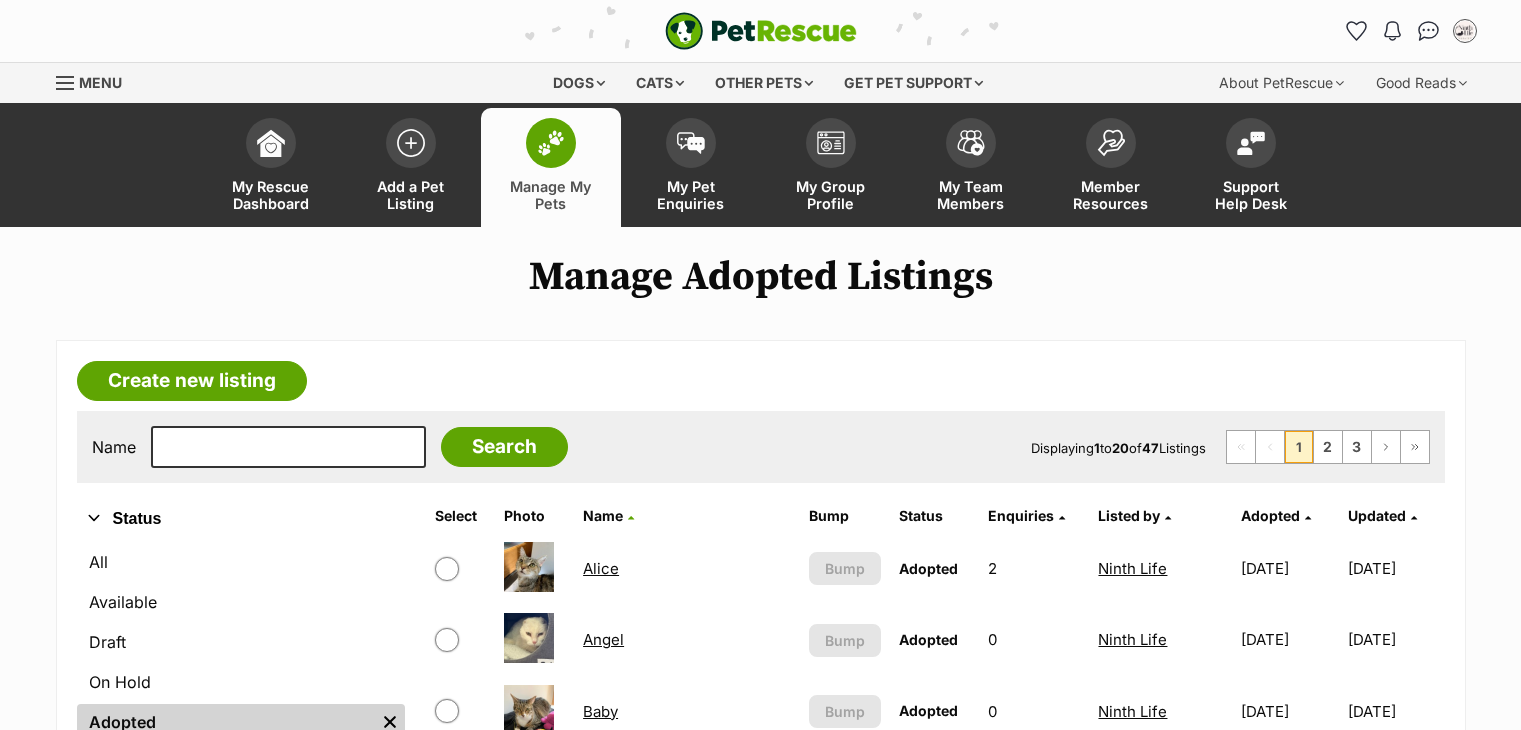 scroll, scrollTop: 0, scrollLeft: 0, axis: both 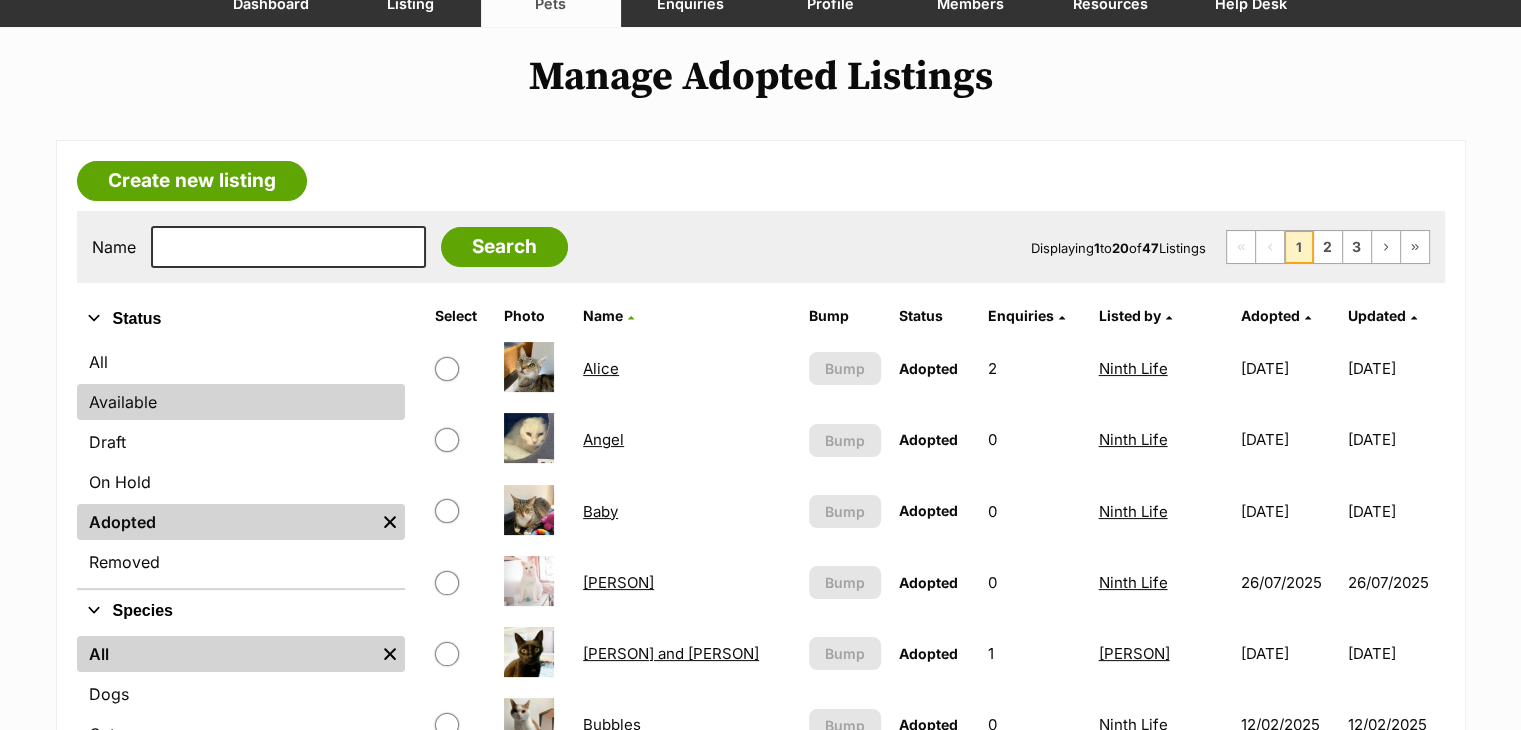 click on "Available" at bounding box center (241, 402) 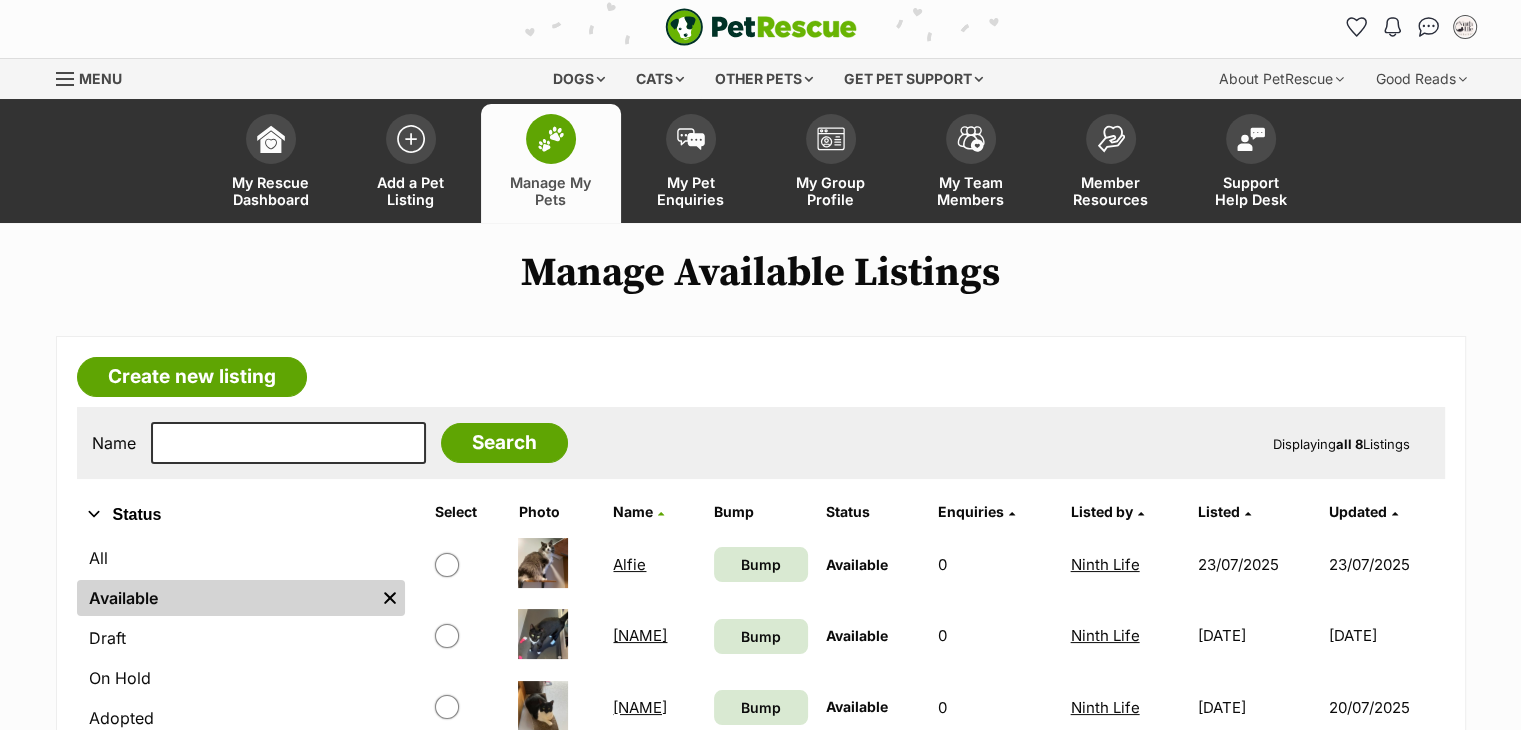 scroll, scrollTop: 0, scrollLeft: 0, axis: both 